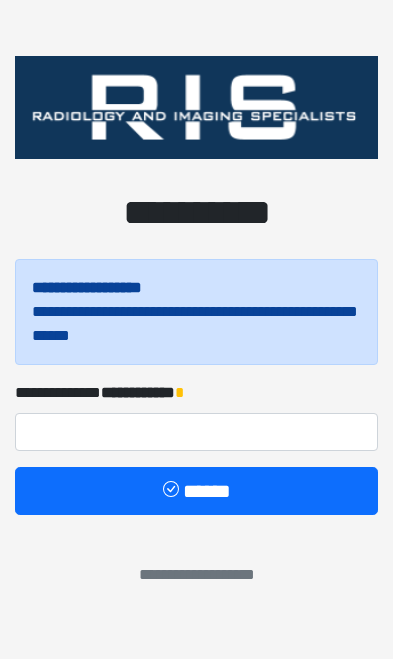 scroll, scrollTop: 0, scrollLeft: 0, axis: both 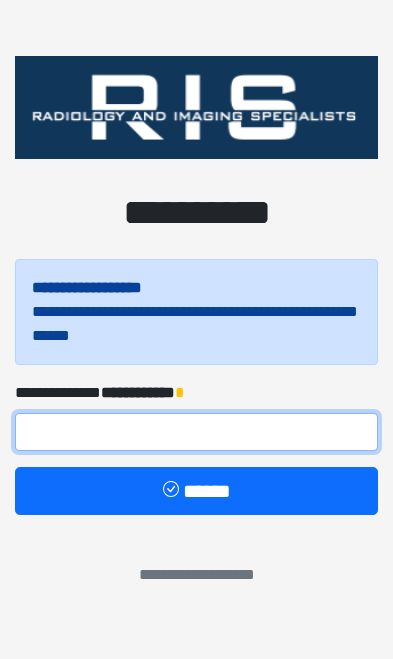 click at bounding box center (196, 432) 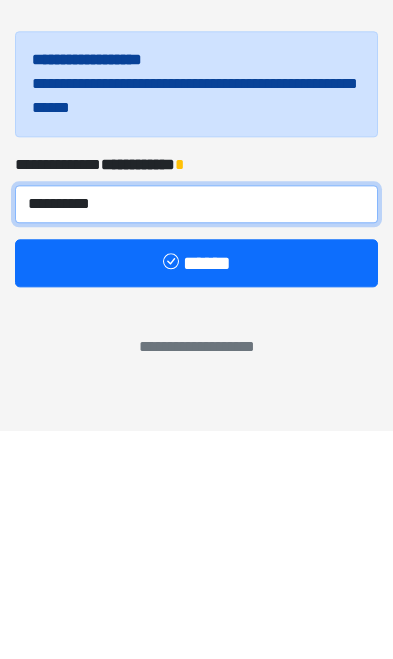 type on "**********" 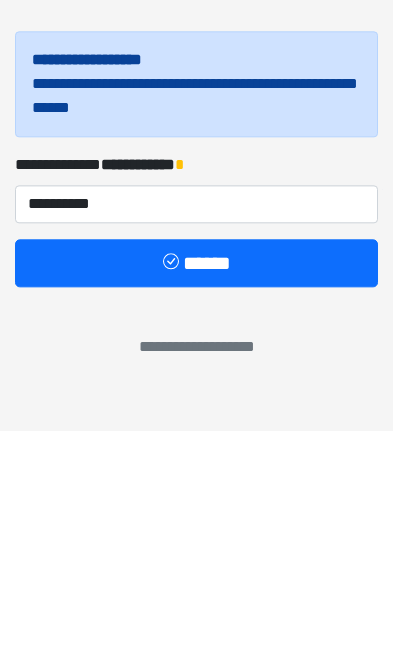 click on "******" at bounding box center (196, 491) 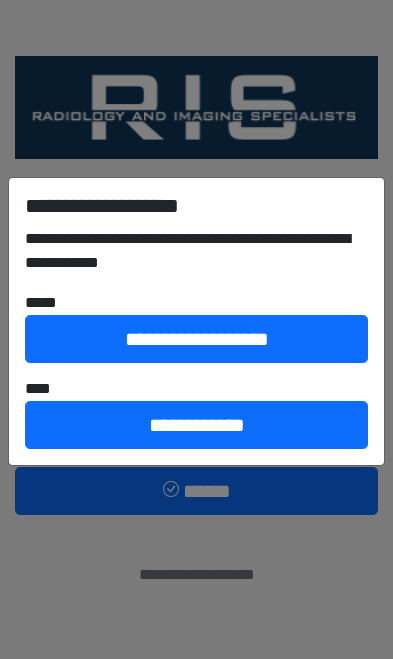 click on "**********" at bounding box center (196, 425) 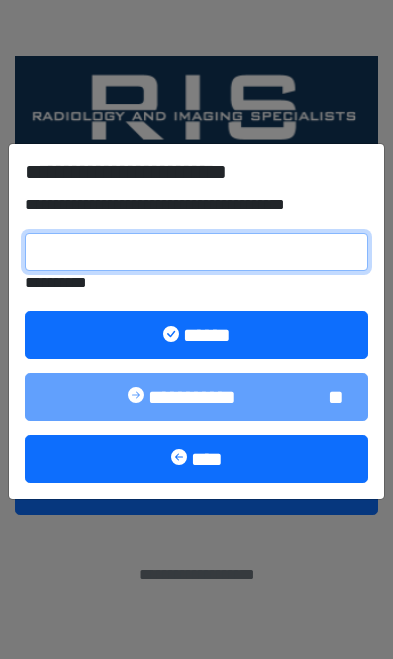 click on "**********" at bounding box center (196, 252) 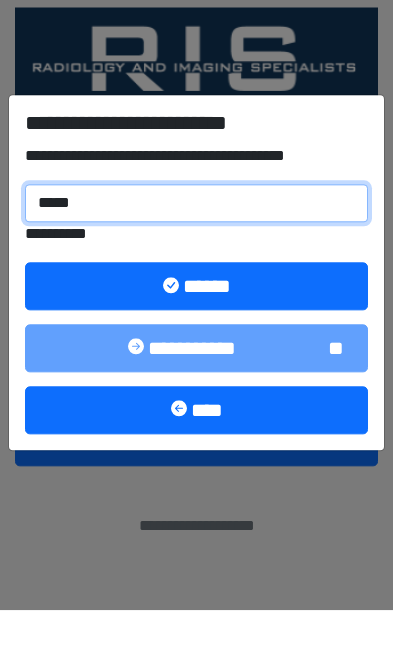 type on "******" 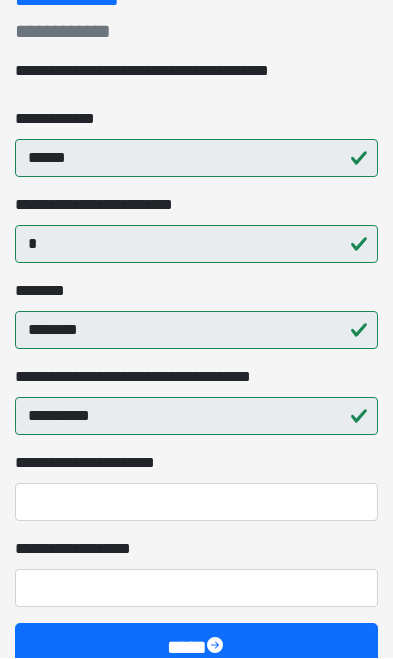scroll, scrollTop: 301, scrollLeft: 0, axis: vertical 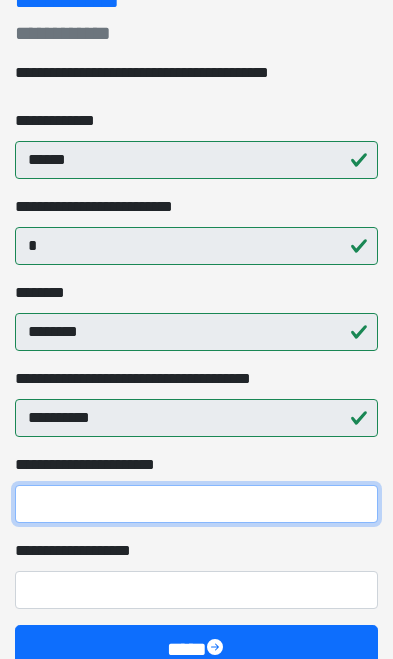 click on "**********" at bounding box center [196, 504] 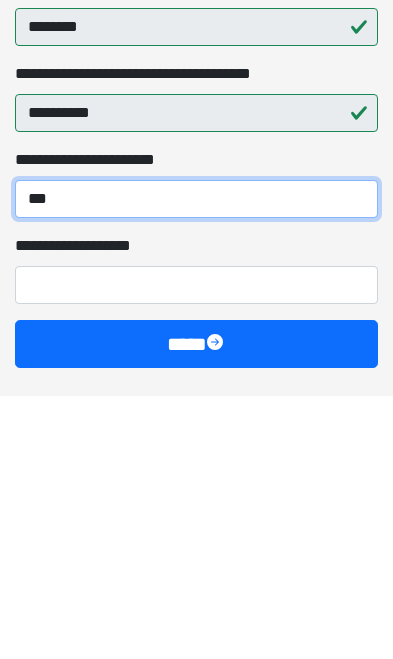 type on "***" 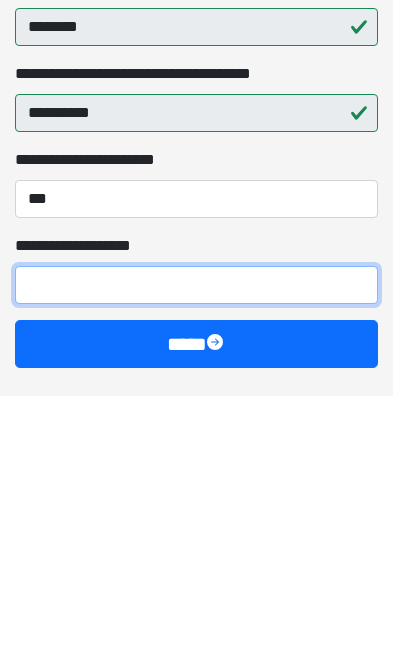click on "**********" at bounding box center (196, 548) 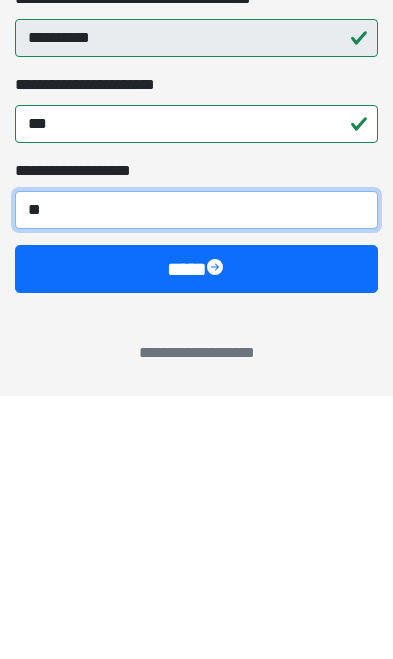 type on "***" 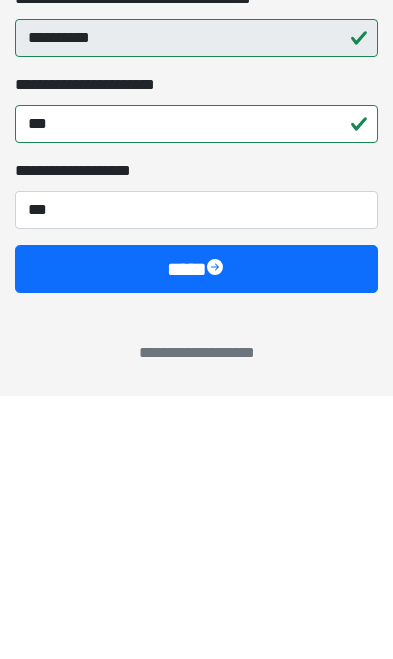 click on "****" at bounding box center [196, 532] 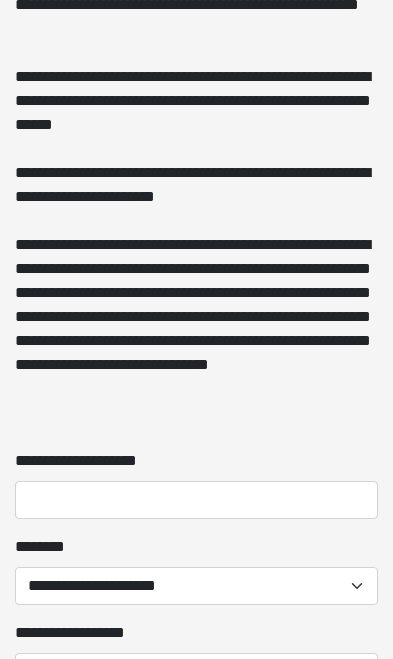scroll, scrollTop: 1943, scrollLeft: 0, axis: vertical 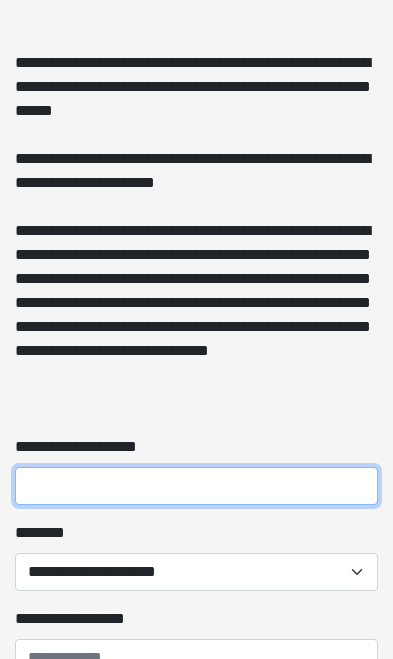 click on "**********" at bounding box center [196, 486] 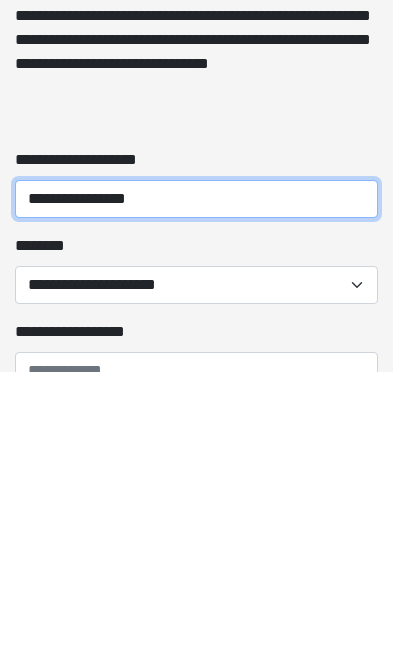 type on "**********" 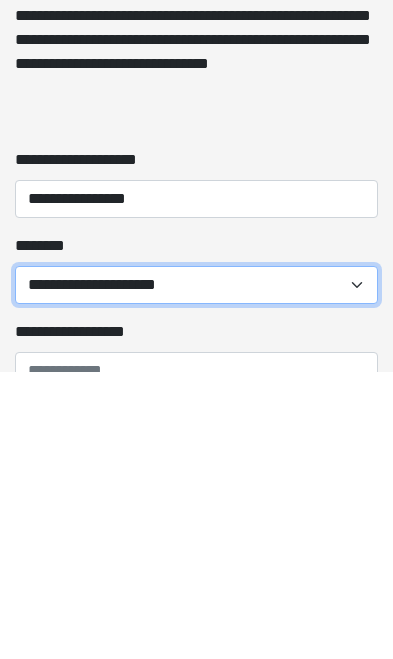 click on "**********" at bounding box center [196, 572] 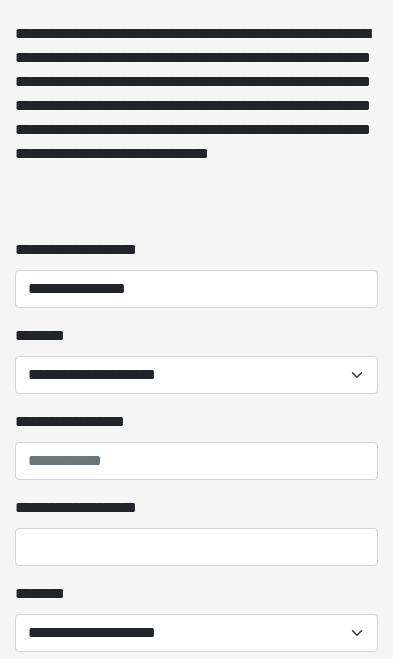 scroll, scrollTop: 2123, scrollLeft: 0, axis: vertical 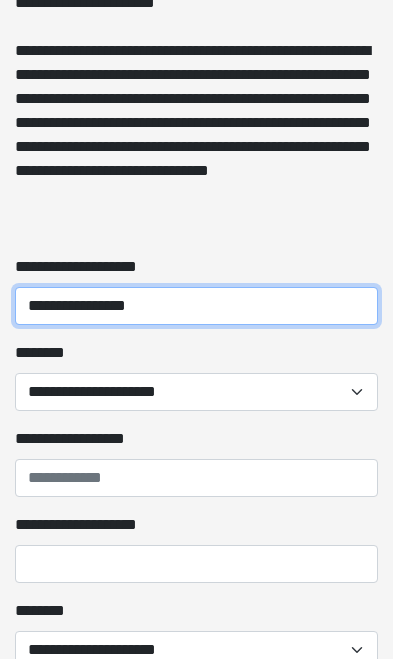 click on "**********" at bounding box center (196, 306) 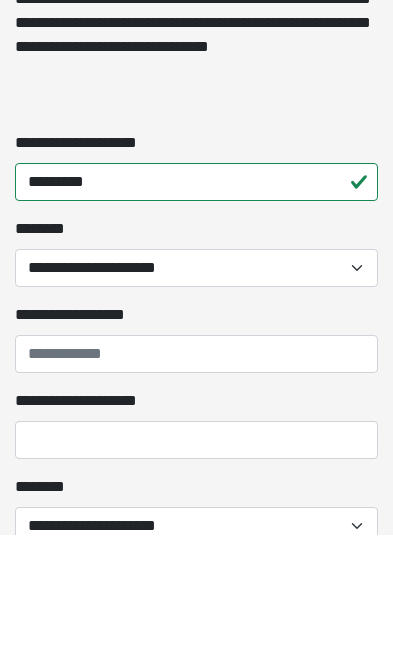 scroll, scrollTop: 2247, scrollLeft: 0, axis: vertical 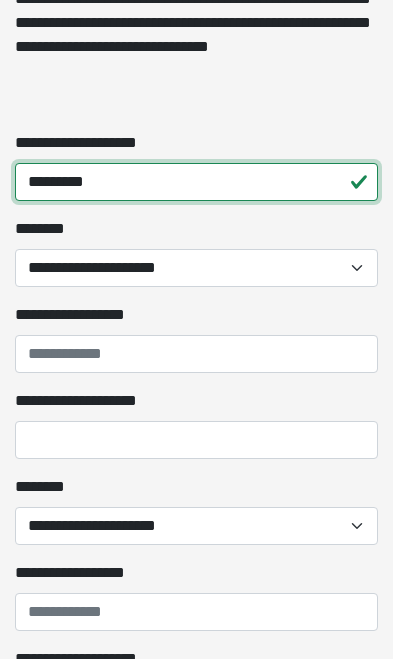 click on "*********" at bounding box center (196, 182) 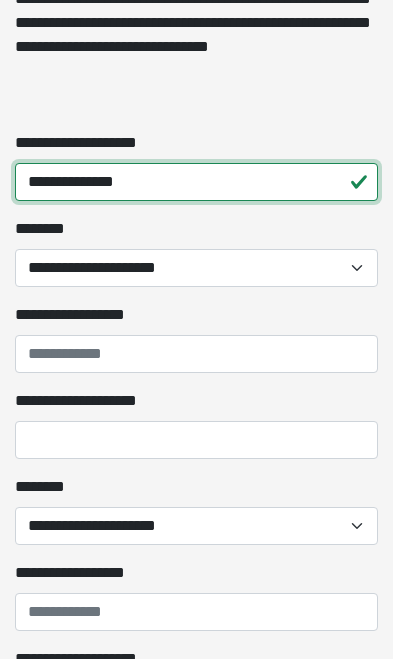 type on "**********" 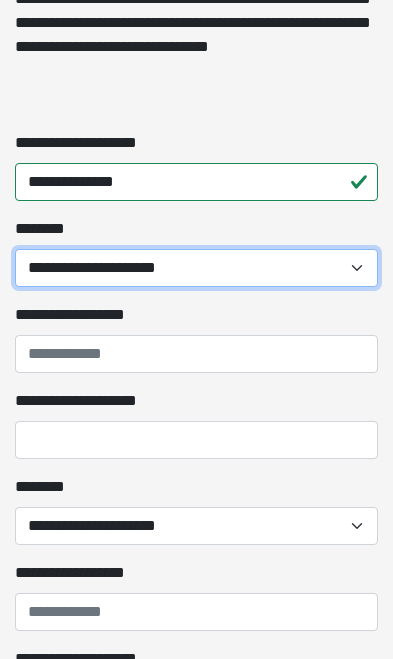click on "**********" at bounding box center (196, 268) 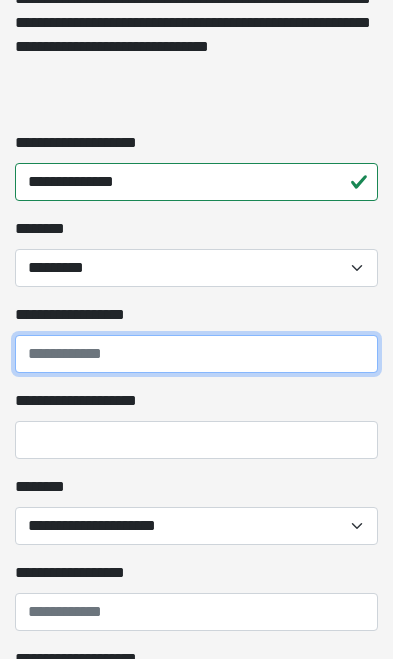 click on "**********" at bounding box center [196, 354] 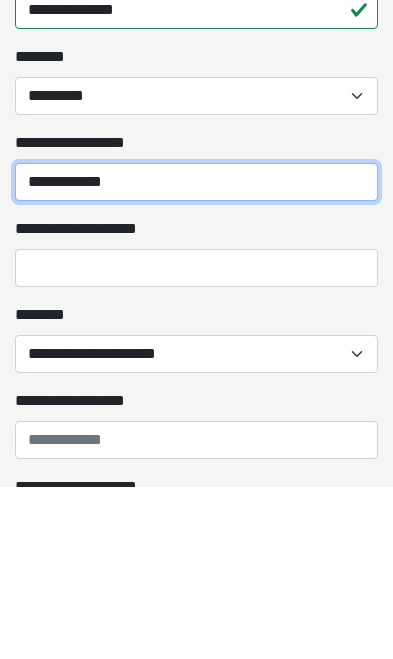 type on "**********" 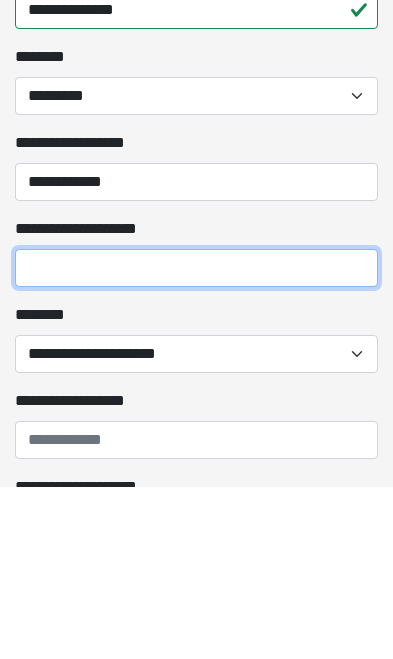 click on "**********" at bounding box center (196, 440) 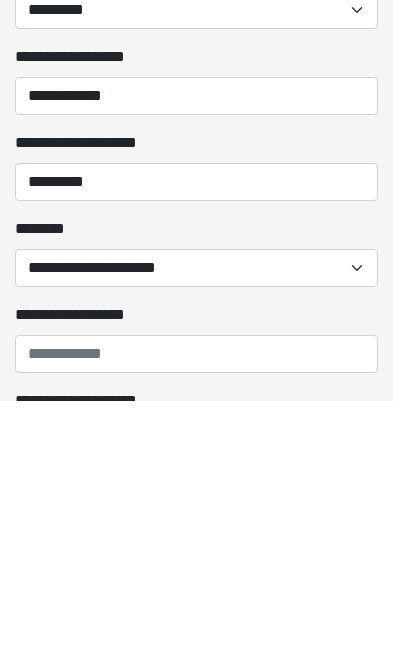 scroll, scrollTop: 2505, scrollLeft: 0, axis: vertical 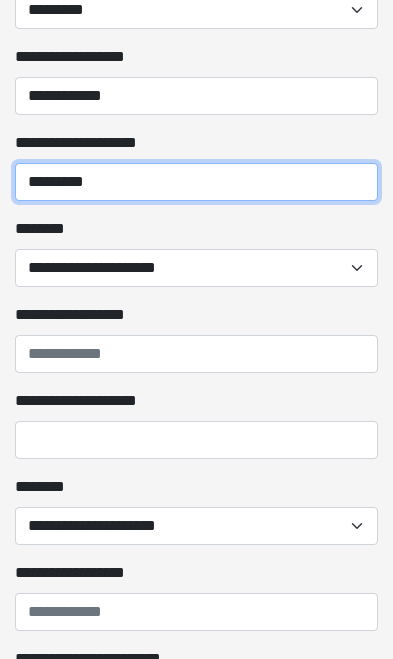 click on "*********" at bounding box center [196, 182] 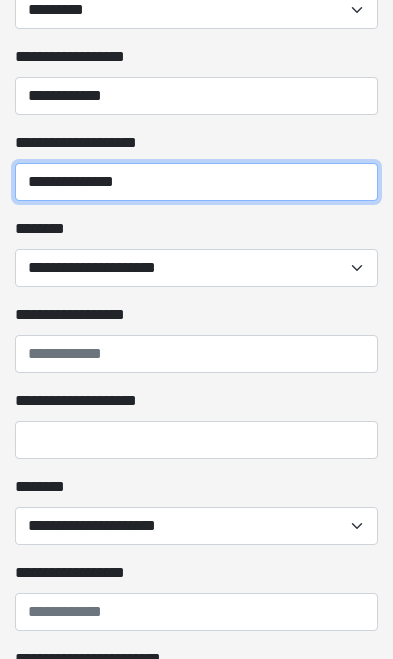 type on "**********" 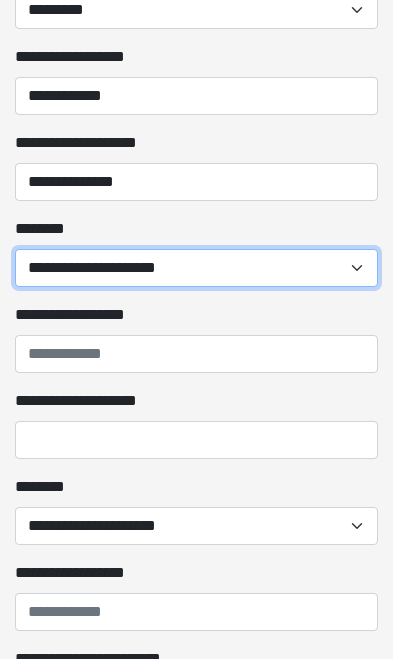 click on "**********" at bounding box center [196, 268] 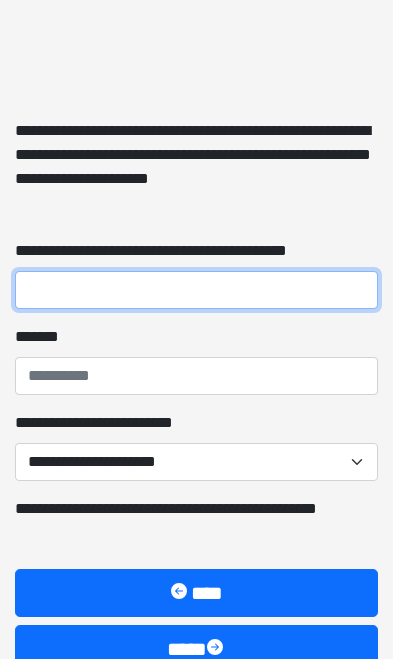click on "**********" at bounding box center (196, 290) 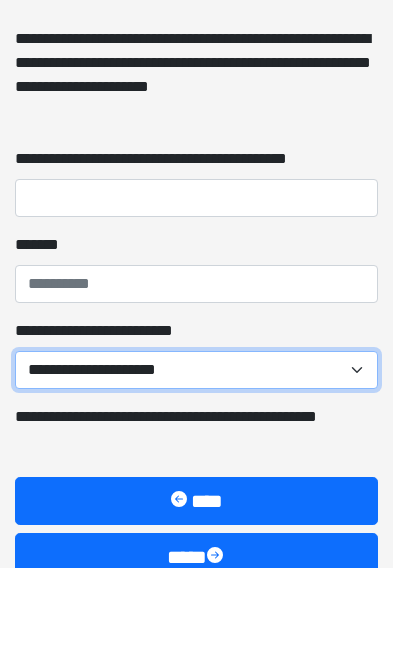 click on "**********" at bounding box center (196, 462) 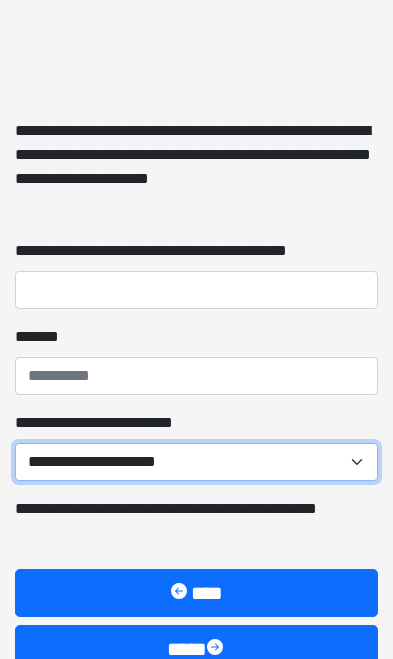 select on "**" 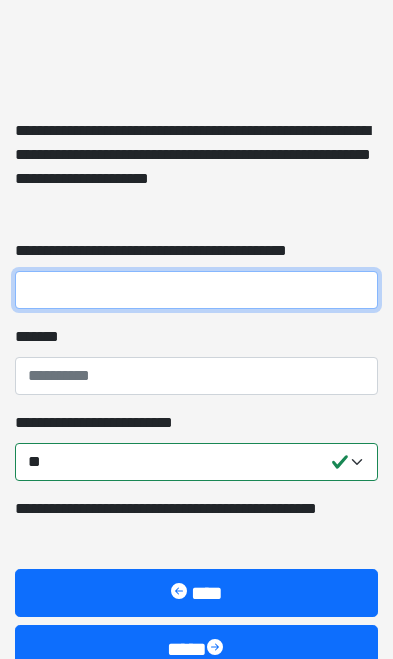 click on "**********" at bounding box center [196, 290] 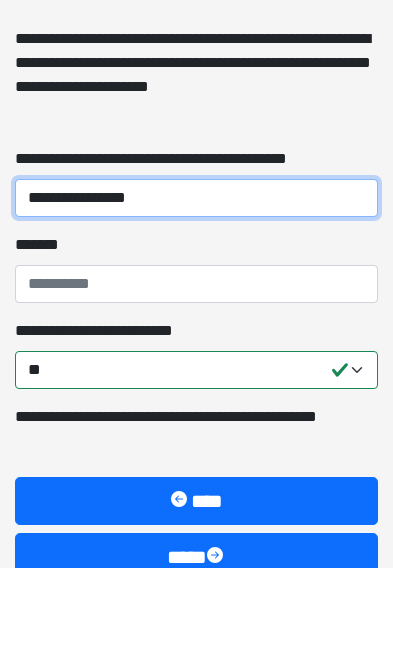 type on "**********" 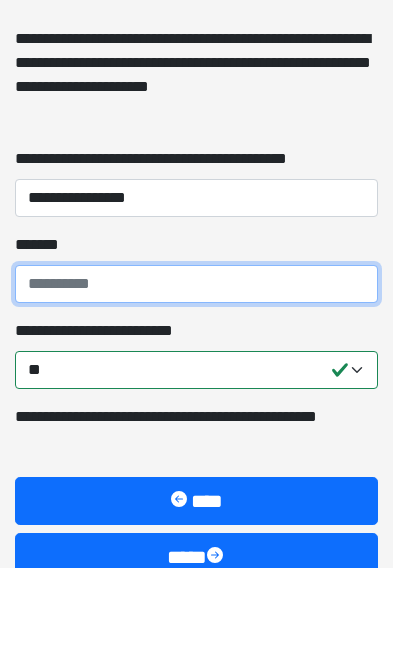 click on "***** *" at bounding box center (196, 376) 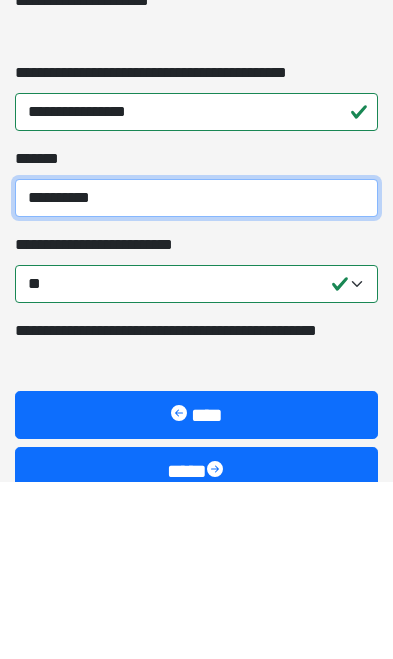 type on "**********" 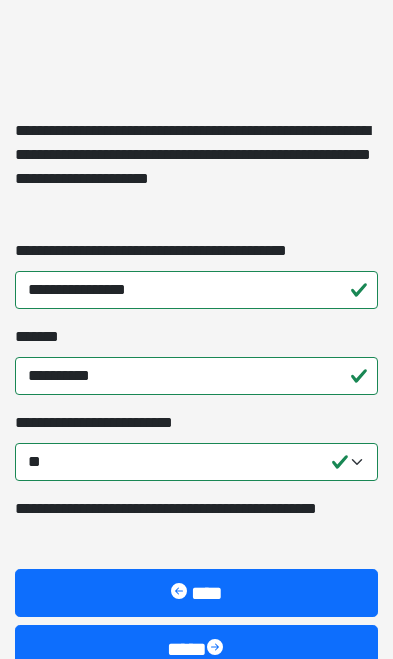 click on "****" at bounding box center [196, 649] 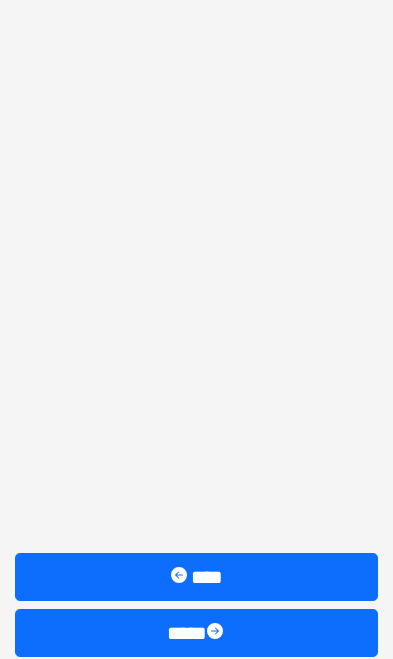 scroll, scrollTop: 0, scrollLeft: 0, axis: both 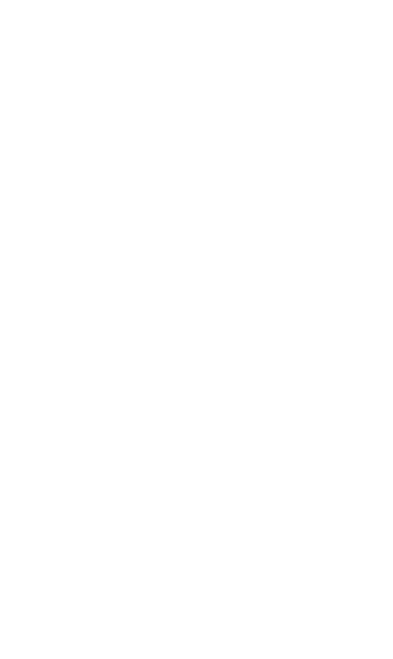 click on "**********" at bounding box center [196, 329] 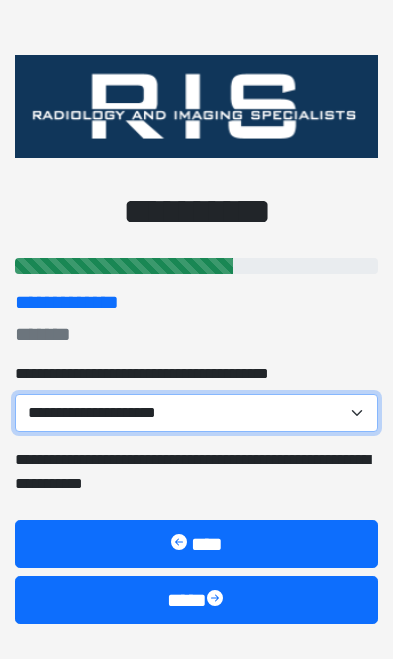 click on "**********" at bounding box center (196, 413) 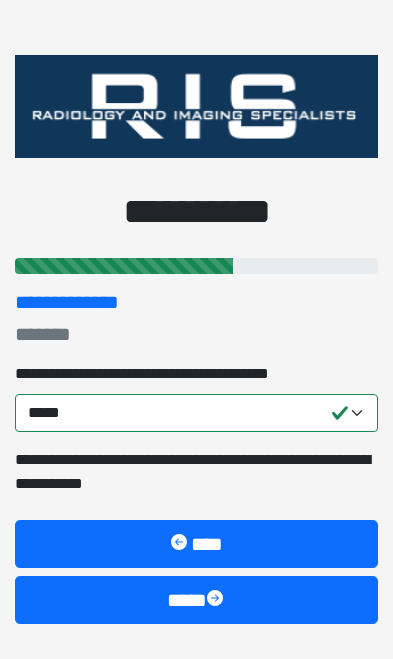 click on "****" at bounding box center (196, 600) 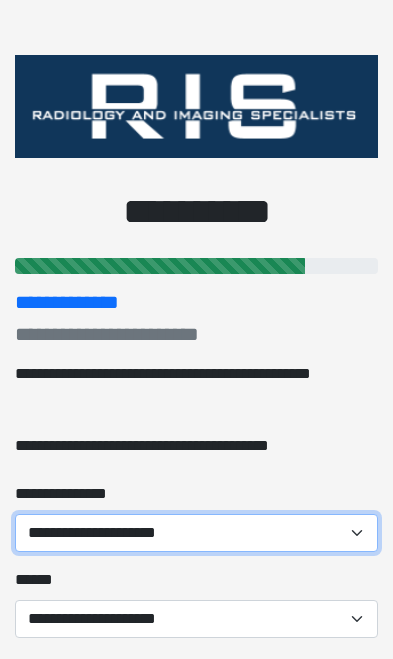click on "**********" at bounding box center [196, 533] 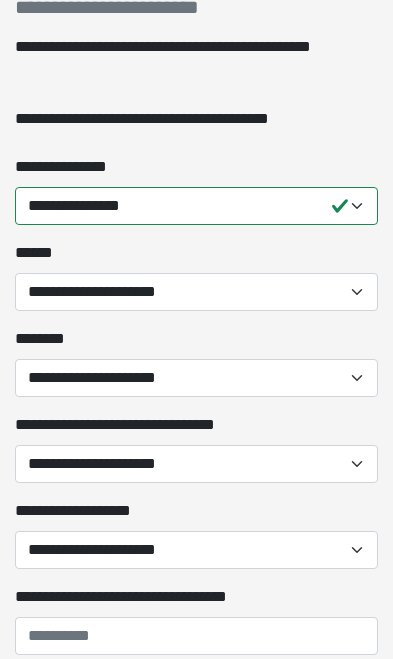 scroll, scrollTop: 364, scrollLeft: 0, axis: vertical 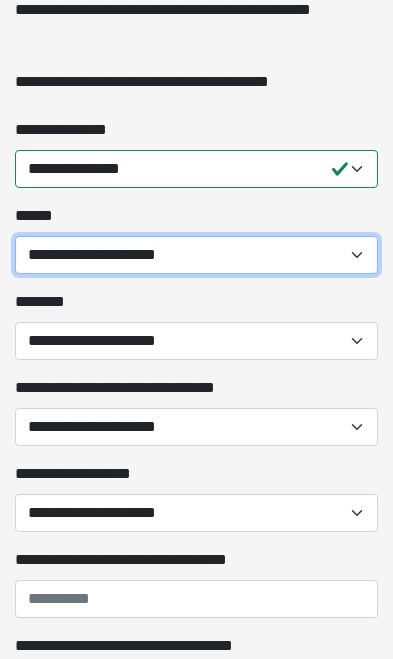 click on "**********" at bounding box center (196, 255) 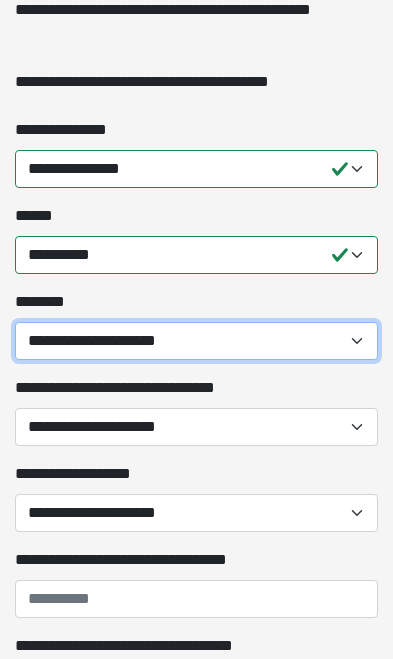 click on "**********" at bounding box center (196, 341) 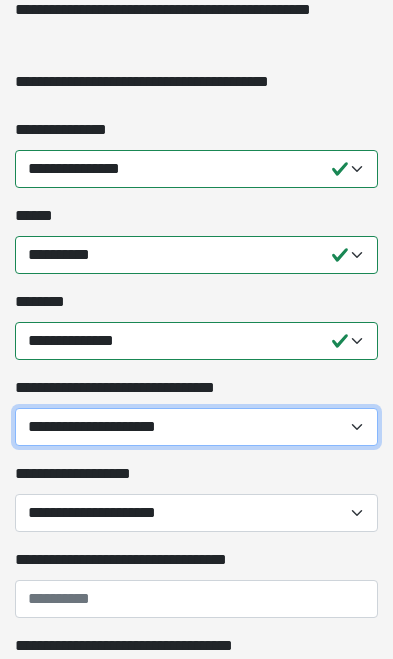 click on "**********" at bounding box center [196, 427] 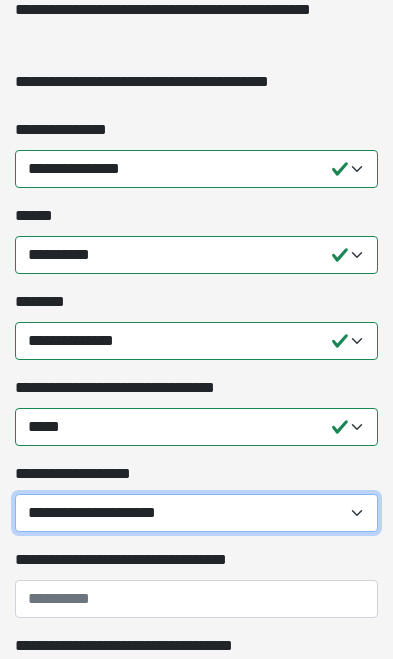 click on "**********" at bounding box center [196, 513] 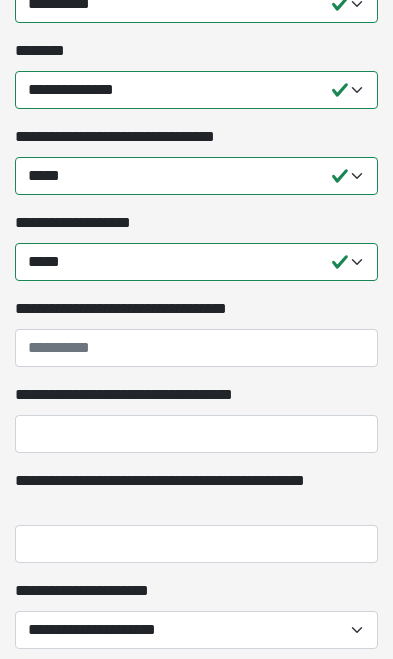 scroll, scrollTop: 617, scrollLeft: 0, axis: vertical 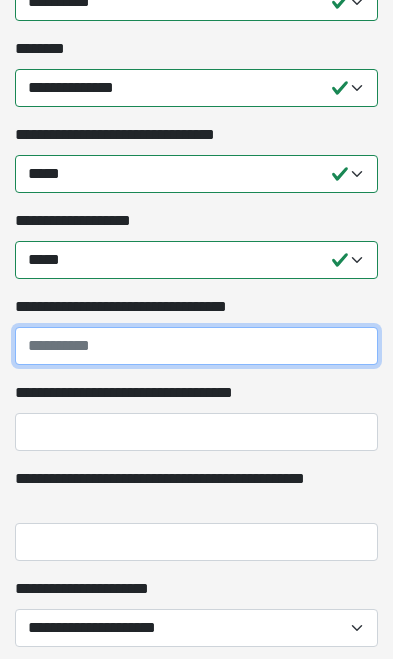 click on "**********" at bounding box center [196, 346] 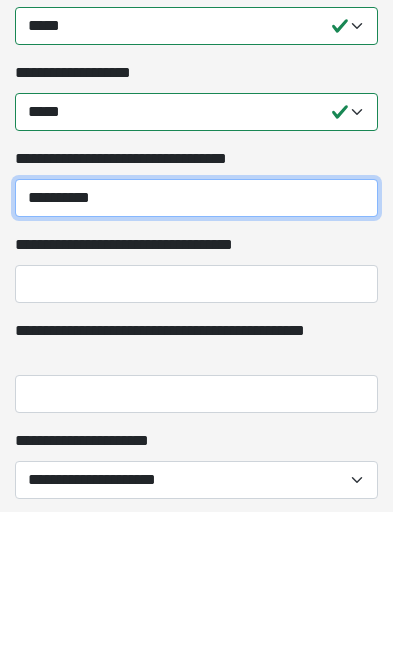 type on "**********" 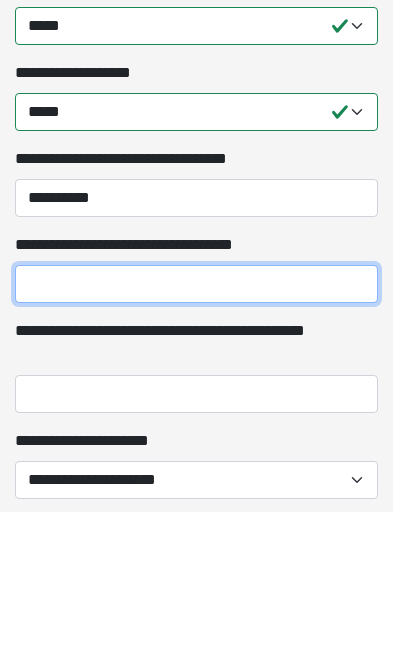 click on "**********" at bounding box center (196, 432) 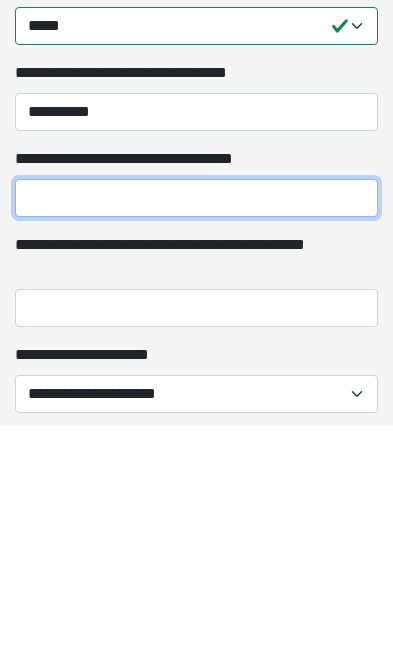 type on "*" 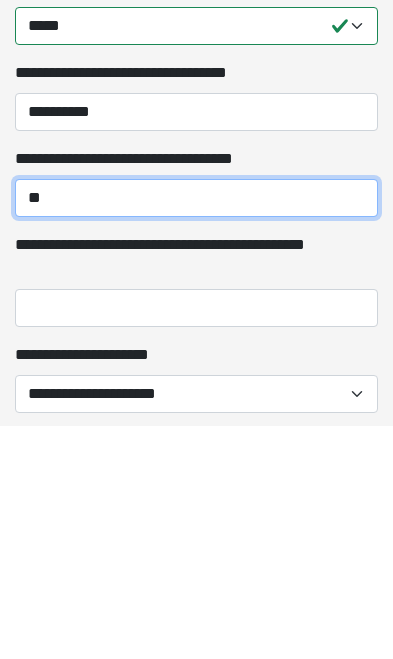 type on "**" 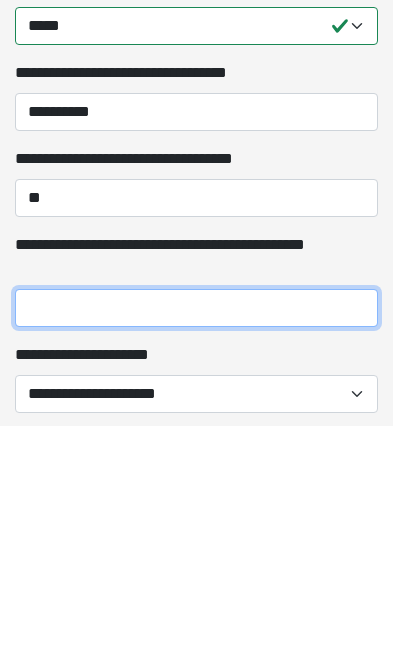 click on "**********" at bounding box center (196, 542) 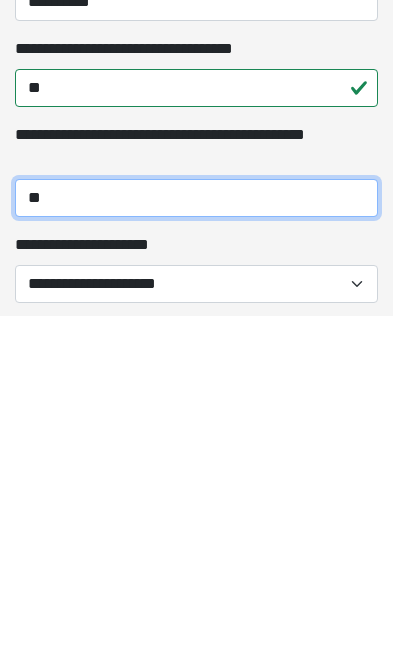 type on "**" 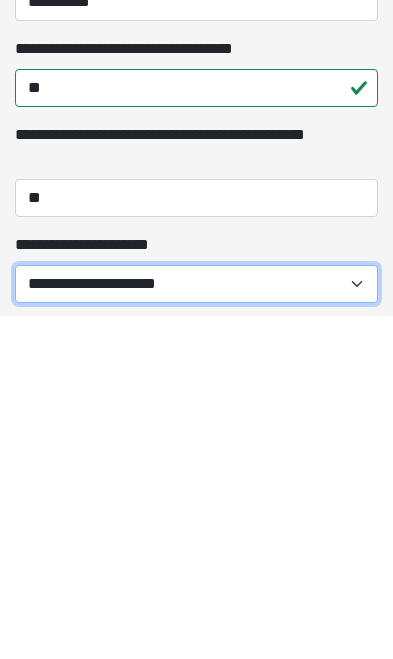 click on "**********" at bounding box center (196, 628) 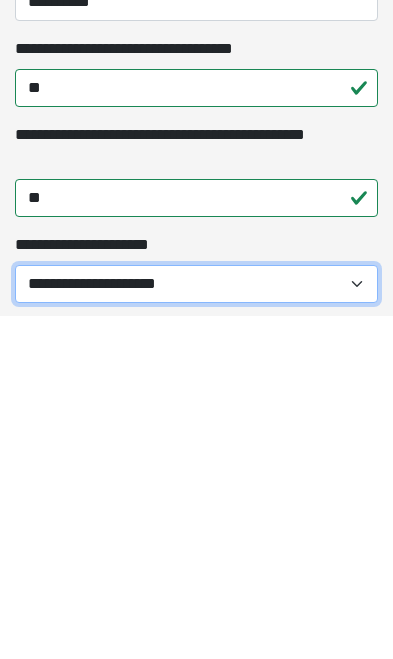 scroll, scrollTop: 961, scrollLeft: 0, axis: vertical 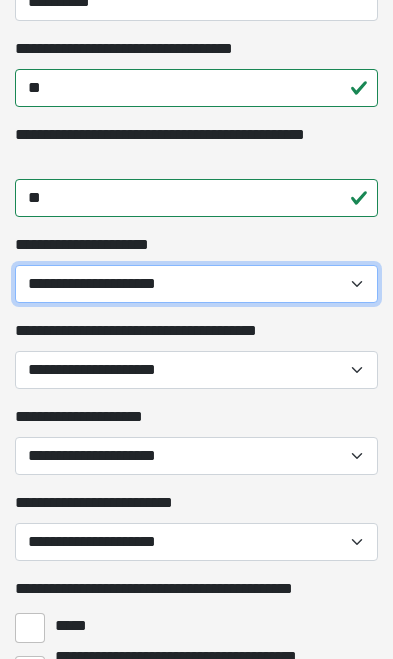 select on "*" 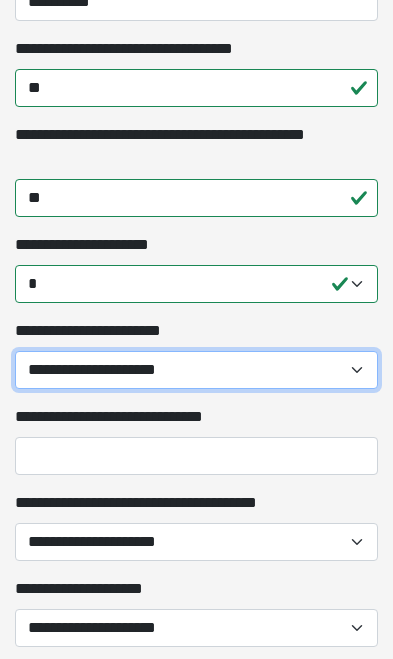 click on "**********" at bounding box center (196, 370) 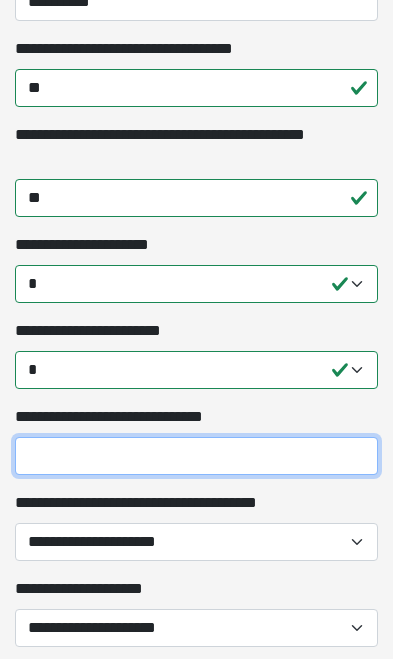click on "**********" at bounding box center [196, 456] 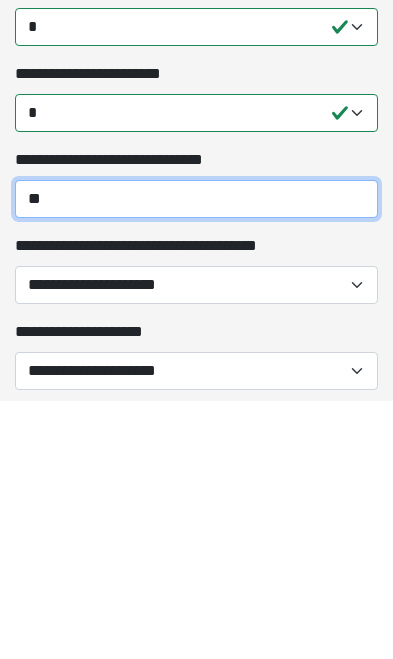 type on "**" 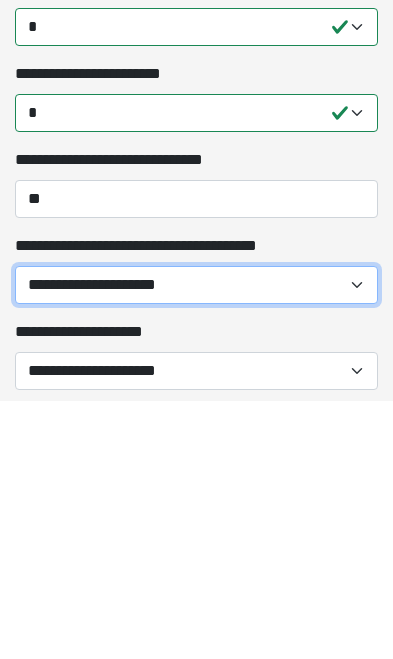 click on "**********" at bounding box center [196, 543] 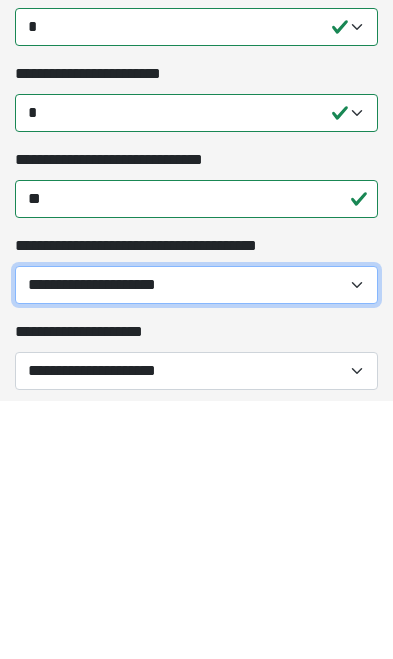scroll, scrollTop: 1219, scrollLeft: 0, axis: vertical 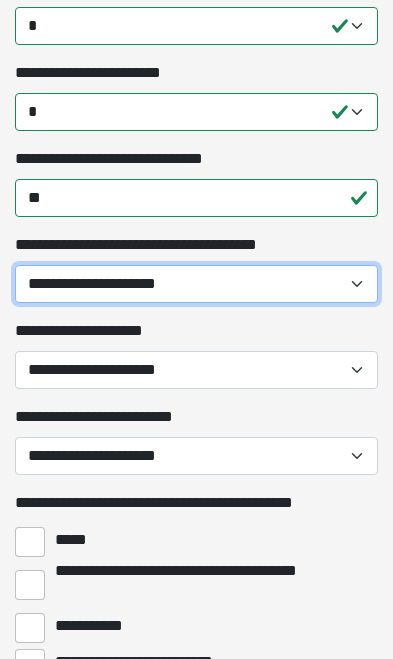 select on "*****" 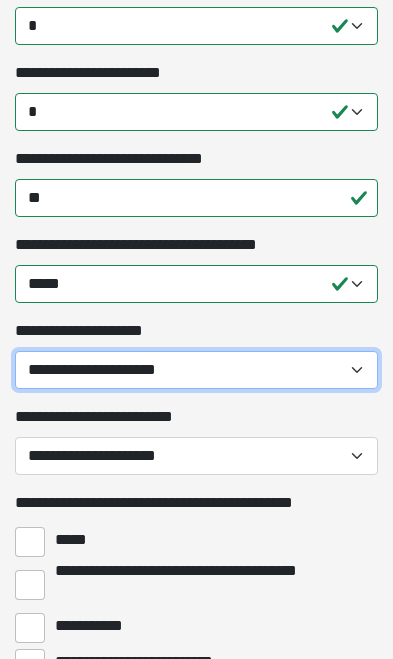 click on "**********" at bounding box center (196, 370) 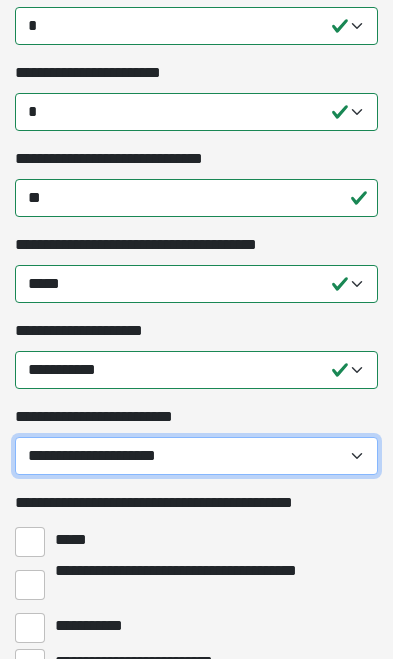 click on "**********" at bounding box center (196, 456) 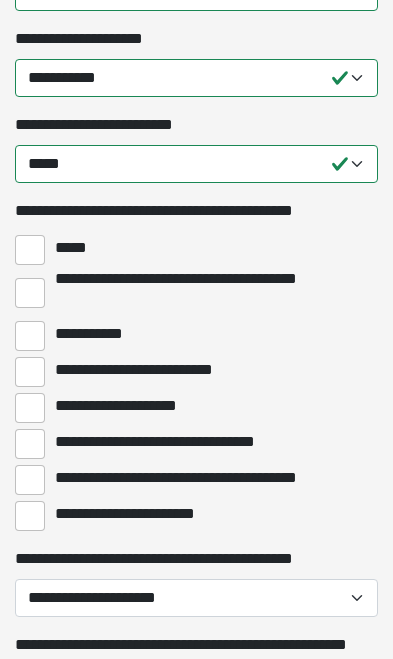 scroll, scrollTop: 1512, scrollLeft: 0, axis: vertical 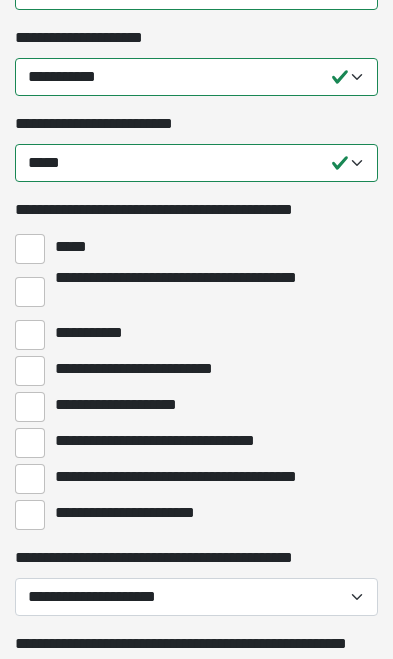 click on "*****" at bounding box center [30, 249] 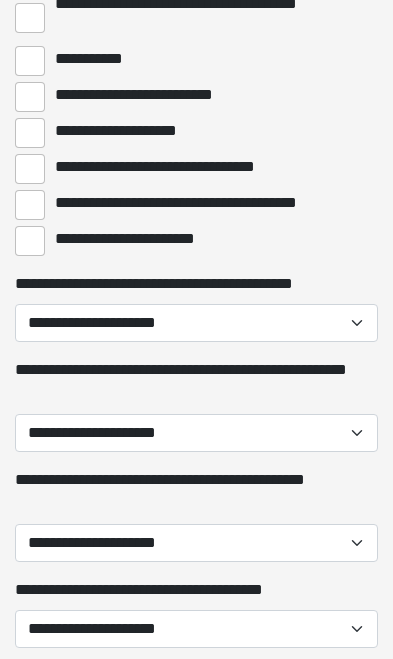 scroll, scrollTop: 1788, scrollLeft: 0, axis: vertical 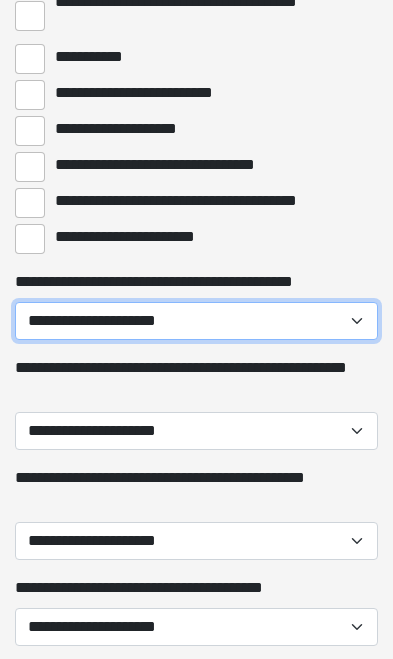 click on "**********" at bounding box center (196, 321) 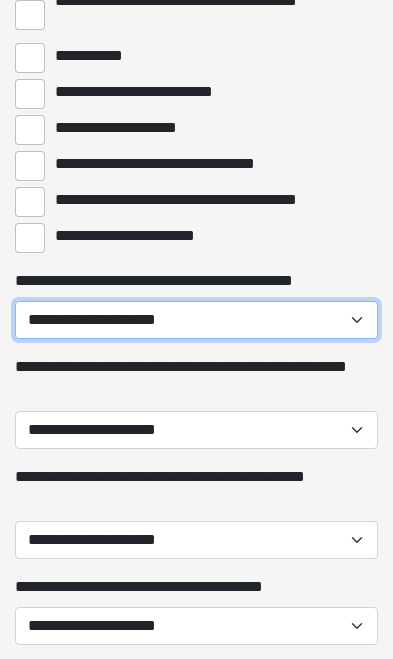 select on "*****" 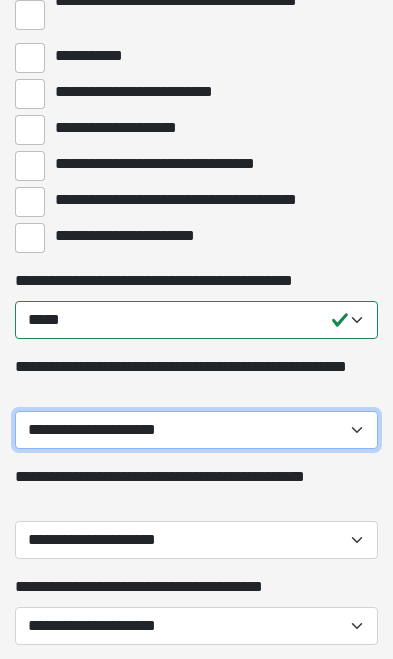 click on "**********" at bounding box center (196, 430) 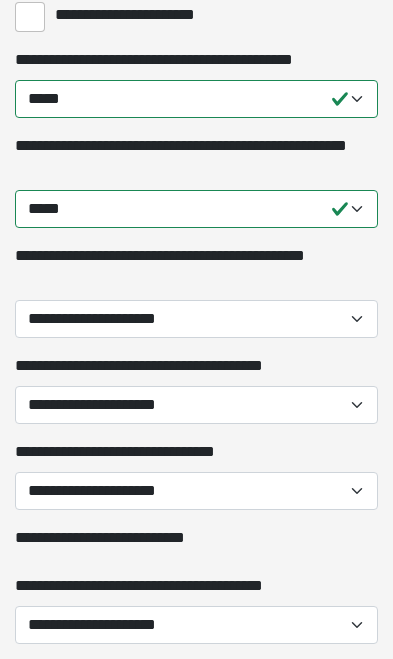 scroll, scrollTop: 2011, scrollLeft: 0, axis: vertical 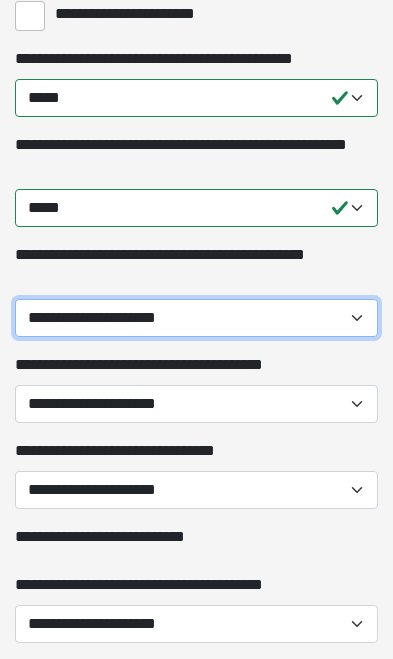 click on "**********" at bounding box center [196, 318] 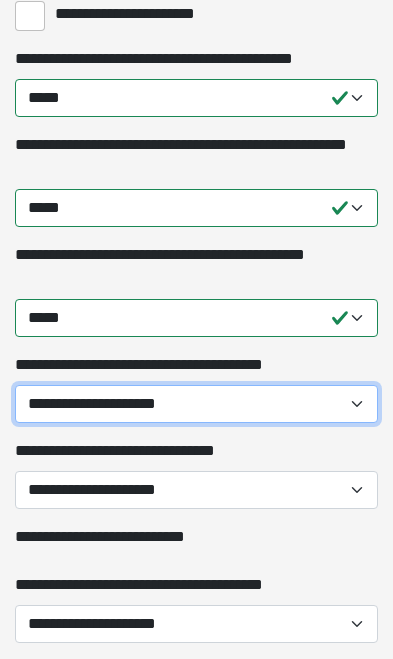 click on "**********" at bounding box center [196, 404] 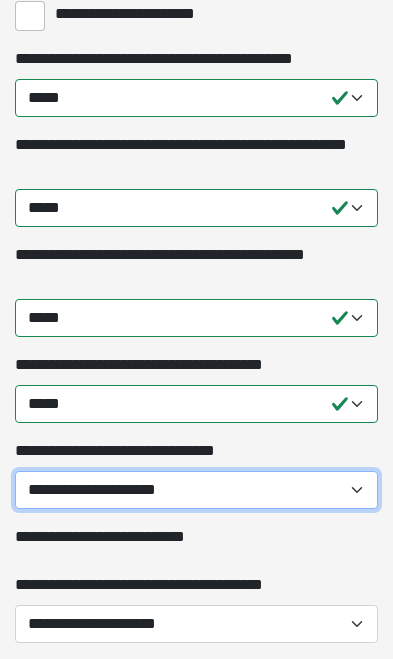 click on "**********" at bounding box center (196, 490) 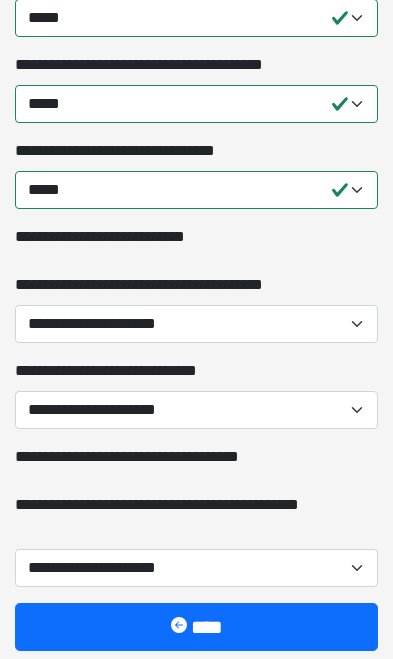 scroll, scrollTop: 2313, scrollLeft: 0, axis: vertical 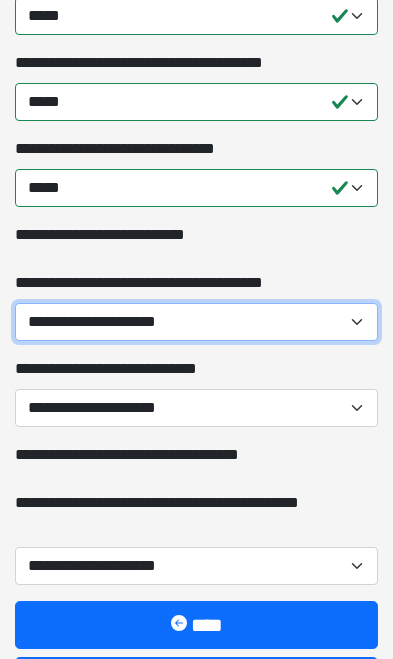 click on "**********" at bounding box center [196, 322] 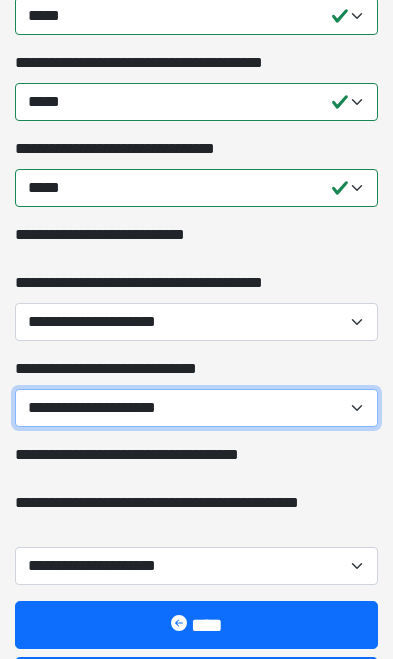 click on "**********" at bounding box center (196, 408) 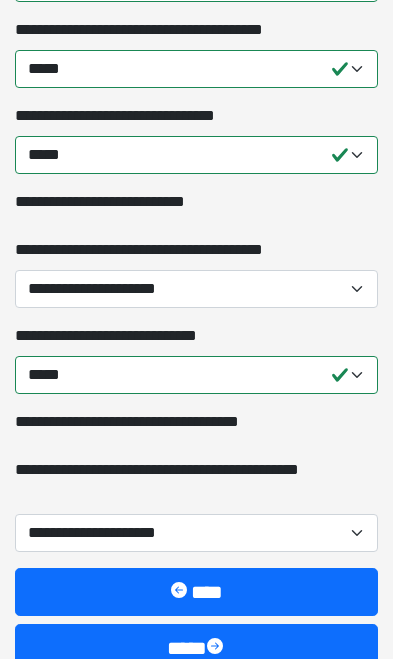 scroll, scrollTop: 2345, scrollLeft: 0, axis: vertical 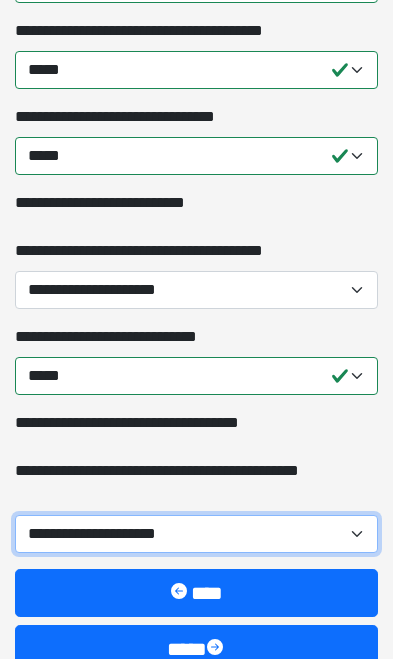 click on "**********" at bounding box center [196, 534] 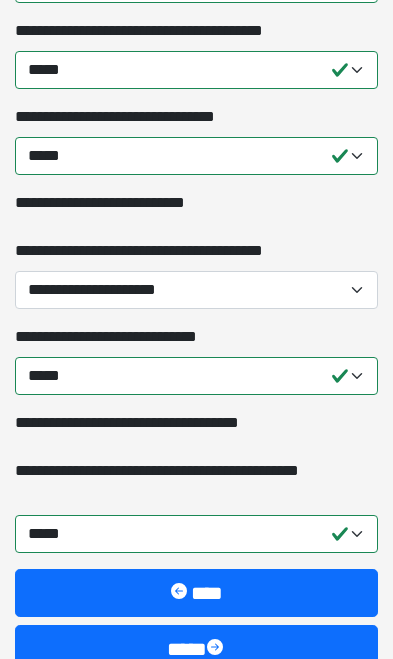 click on "****" at bounding box center [196, 649] 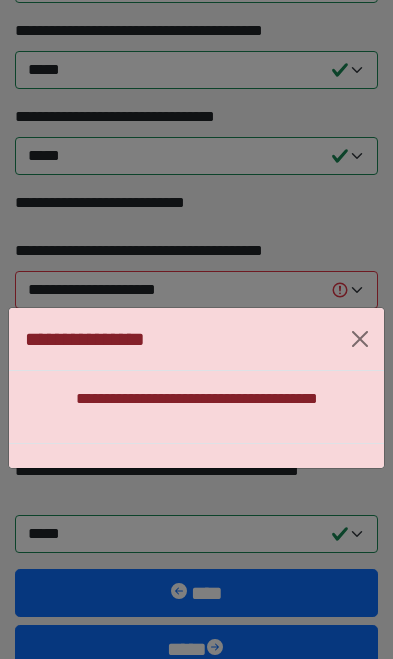 click at bounding box center [360, 339] 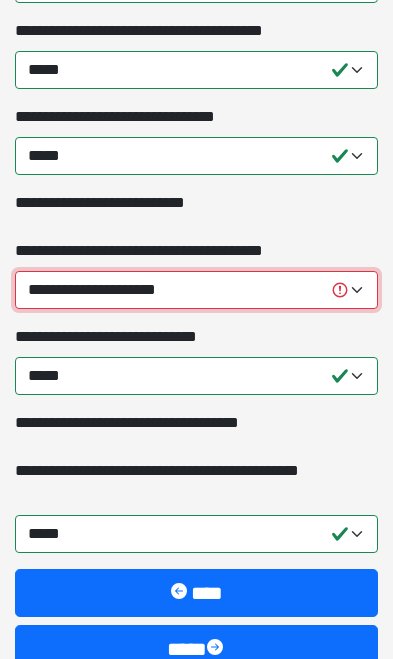 click on "**********" at bounding box center [196, 290] 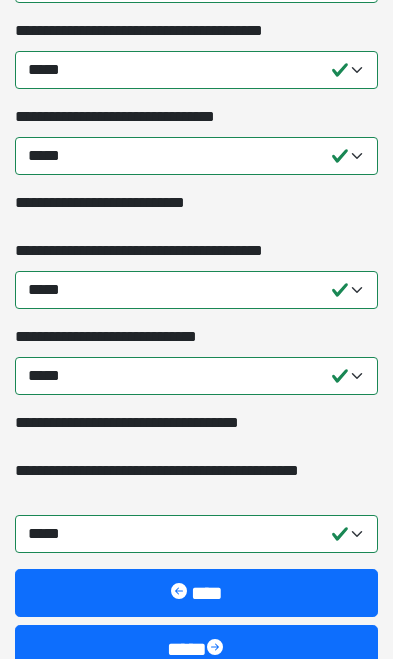click on "****" at bounding box center [196, 649] 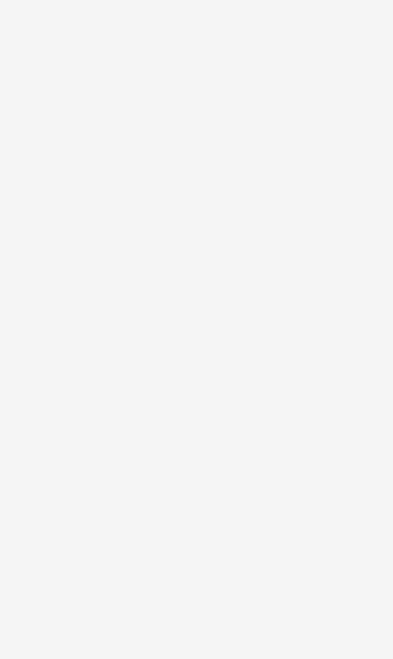 scroll, scrollTop: 16, scrollLeft: 0, axis: vertical 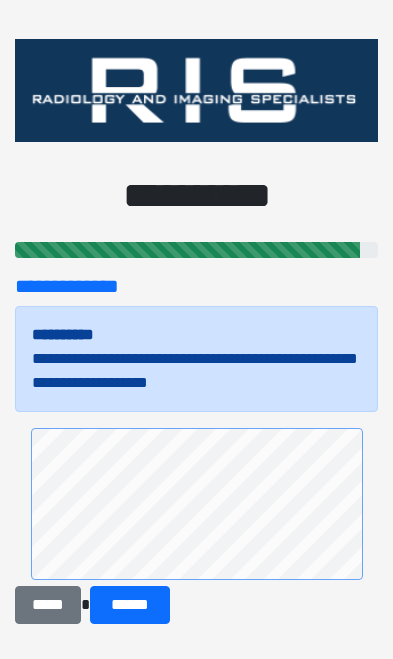 click on "******" at bounding box center (130, 605) 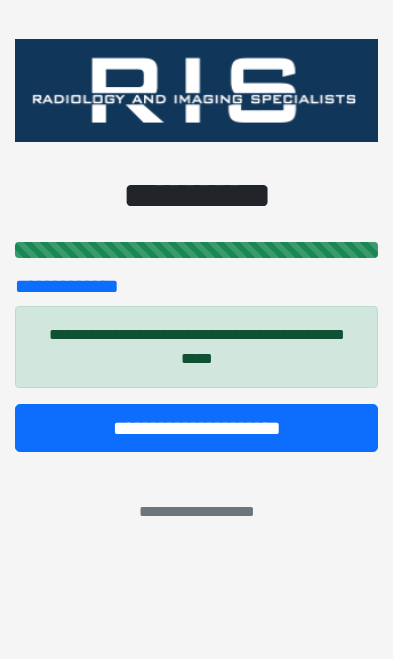 scroll, scrollTop: 0, scrollLeft: 0, axis: both 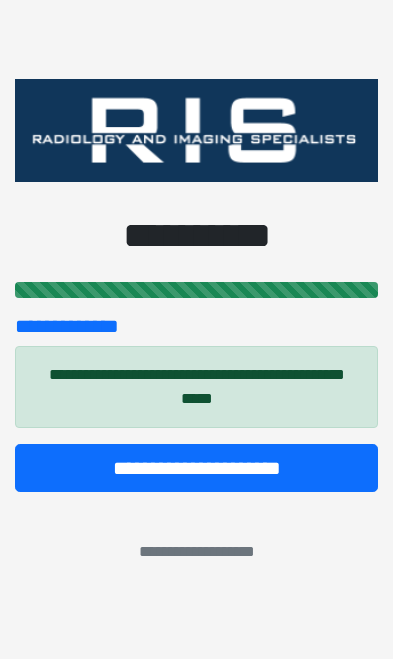 click on "**********" at bounding box center [196, 468] 